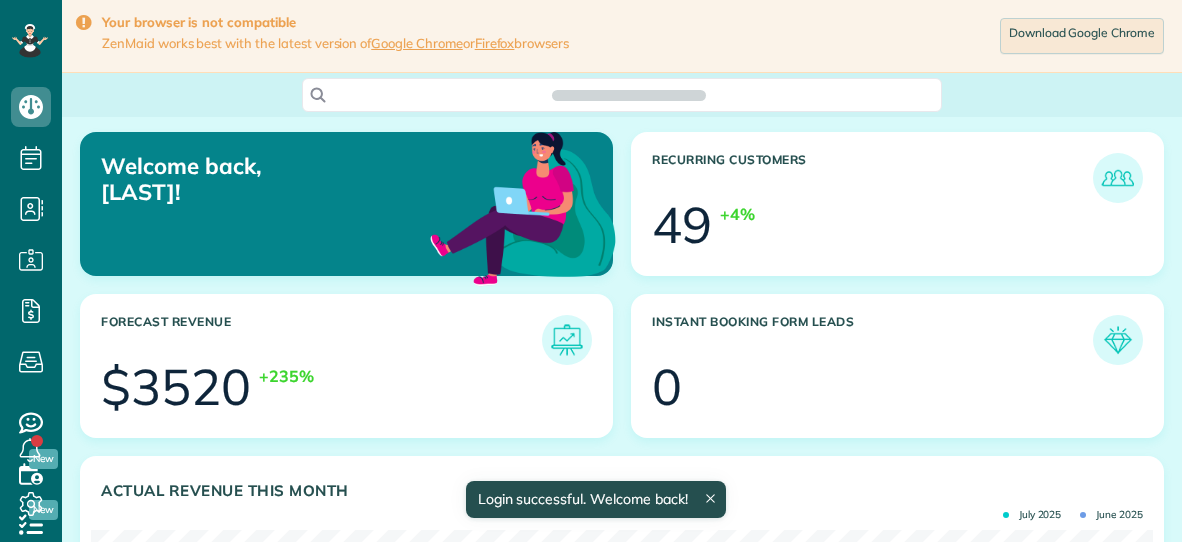 scroll, scrollTop: 0, scrollLeft: 0, axis: both 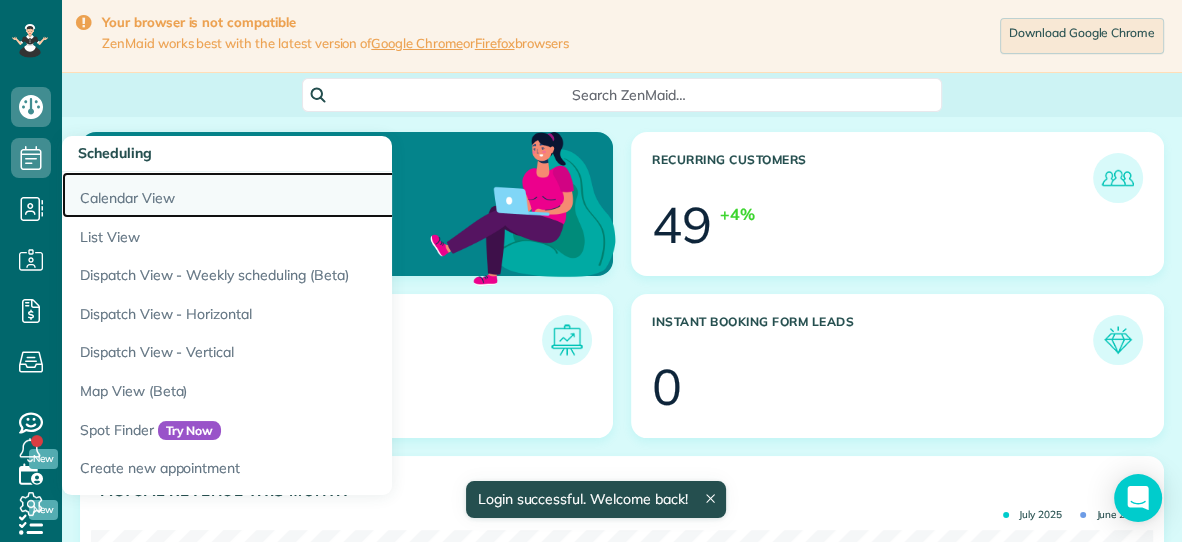 click on "Calendar View" at bounding box center (312, 195) 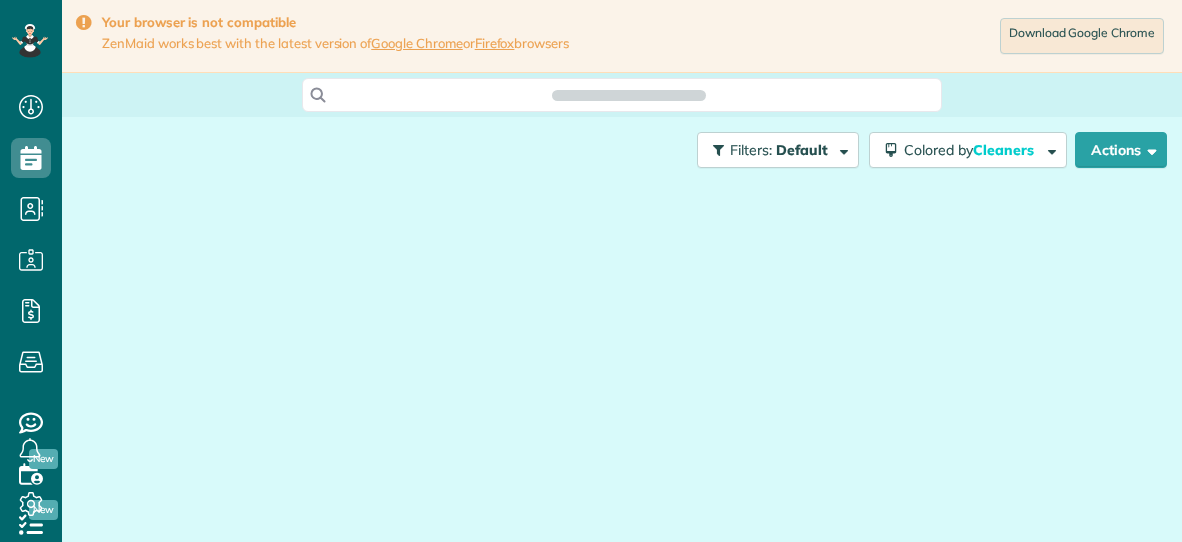 scroll, scrollTop: 0, scrollLeft: 0, axis: both 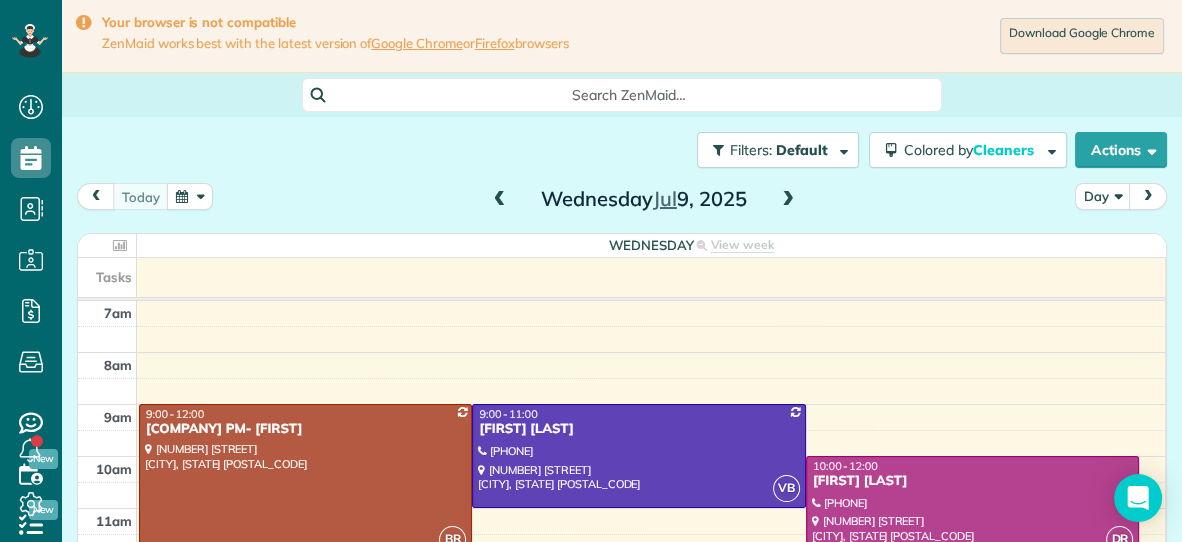 click at bounding box center [788, 200] 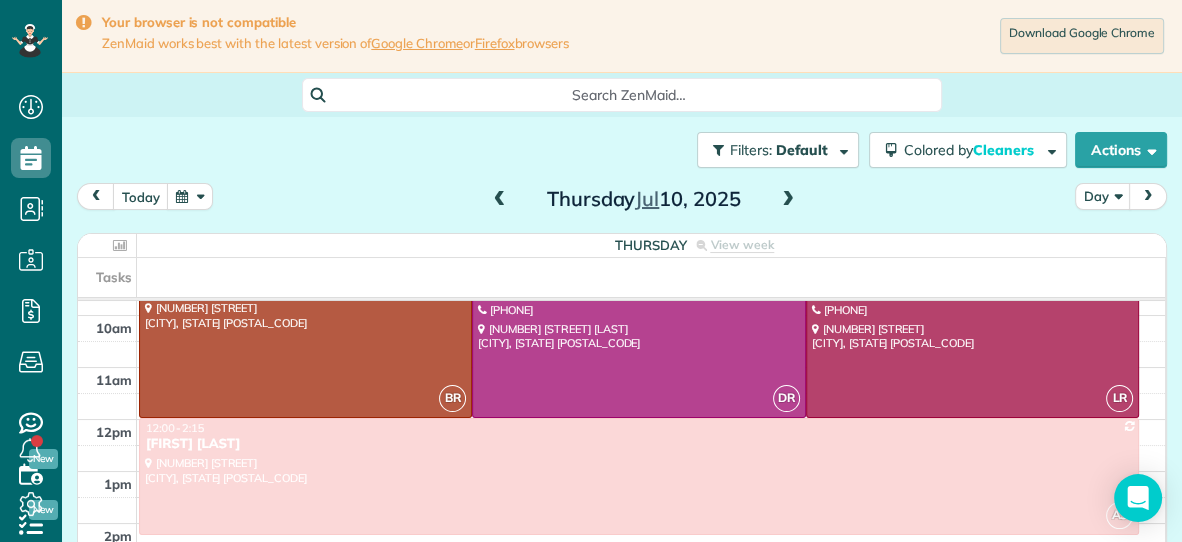 scroll, scrollTop: 299, scrollLeft: 0, axis: vertical 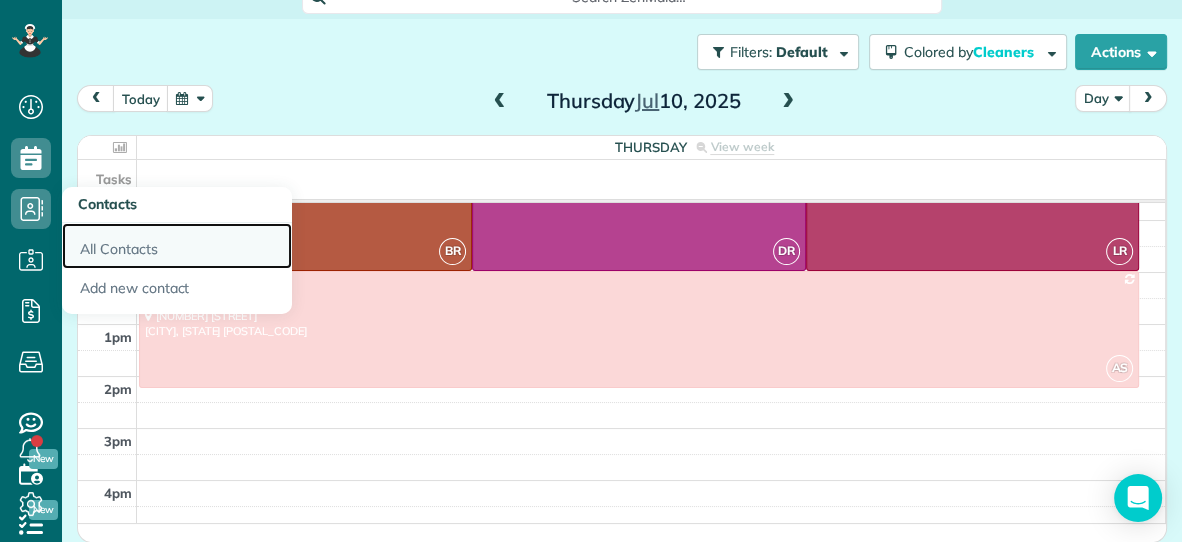 click on "All Contacts" at bounding box center (177, 246) 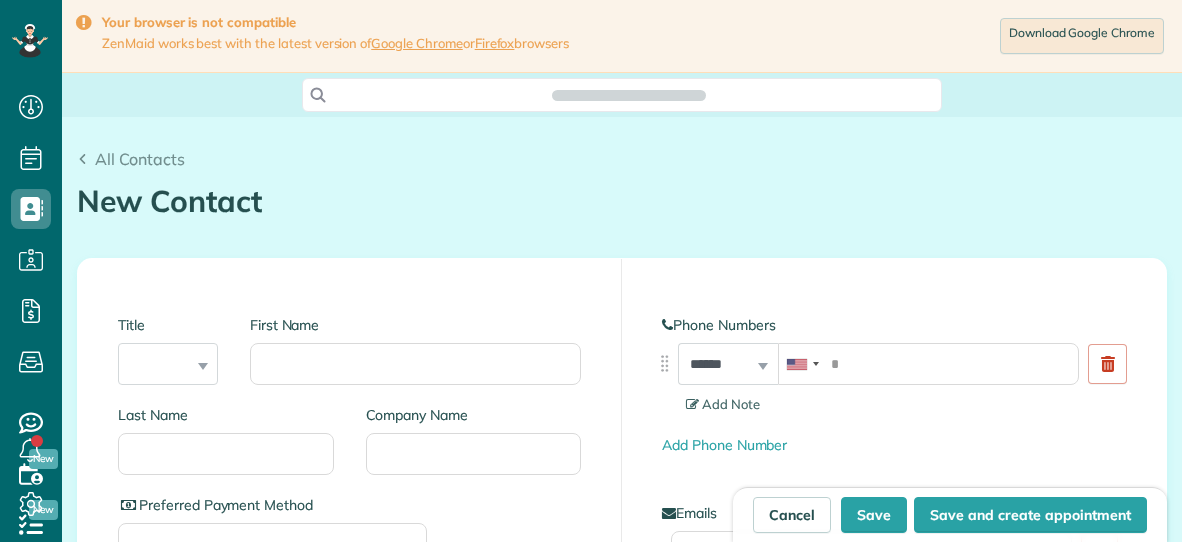 scroll, scrollTop: 0, scrollLeft: 0, axis: both 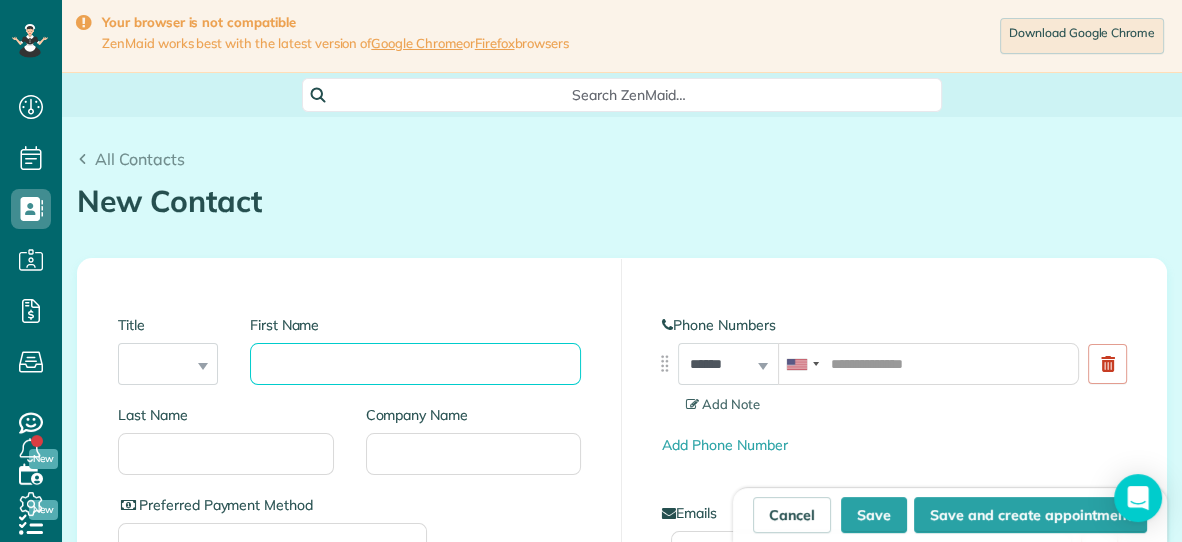 click on "First Name" at bounding box center (415, 364) 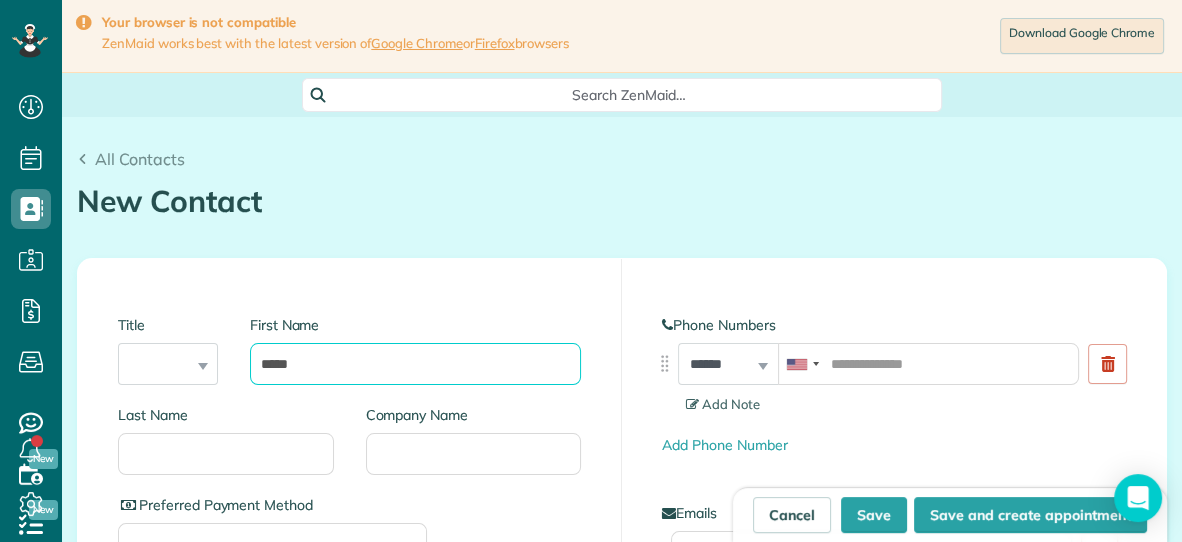 type on "*****" 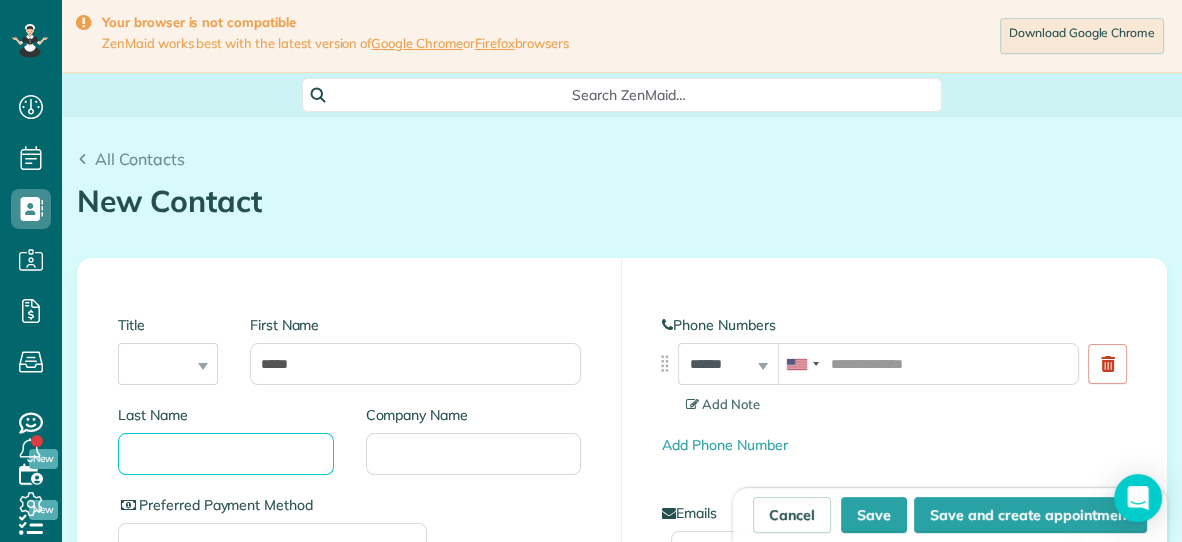 click on "Last Name" at bounding box center [226, 454] 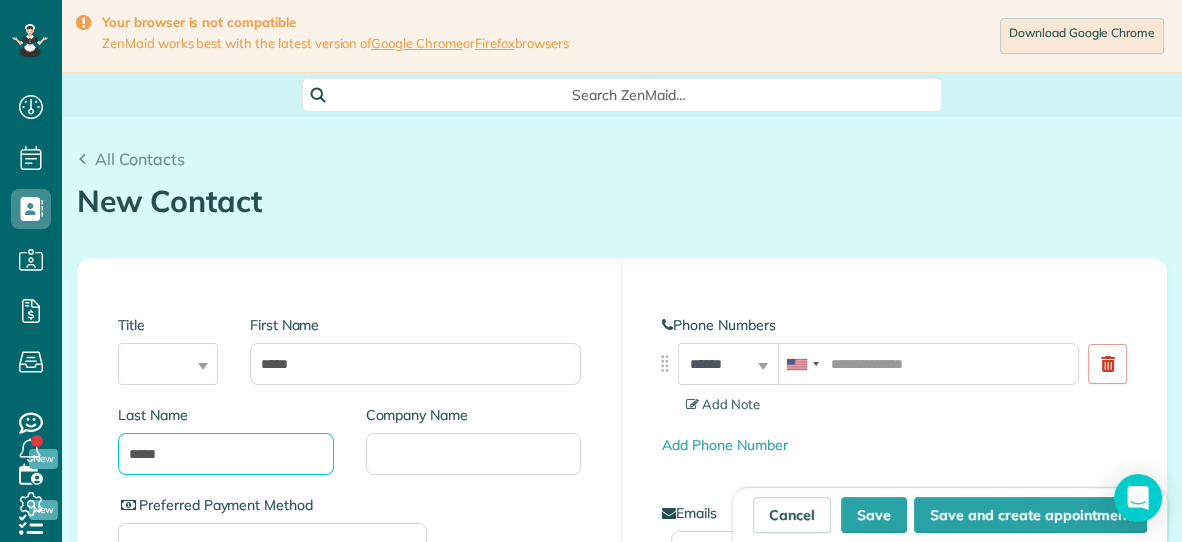 type on "*****" 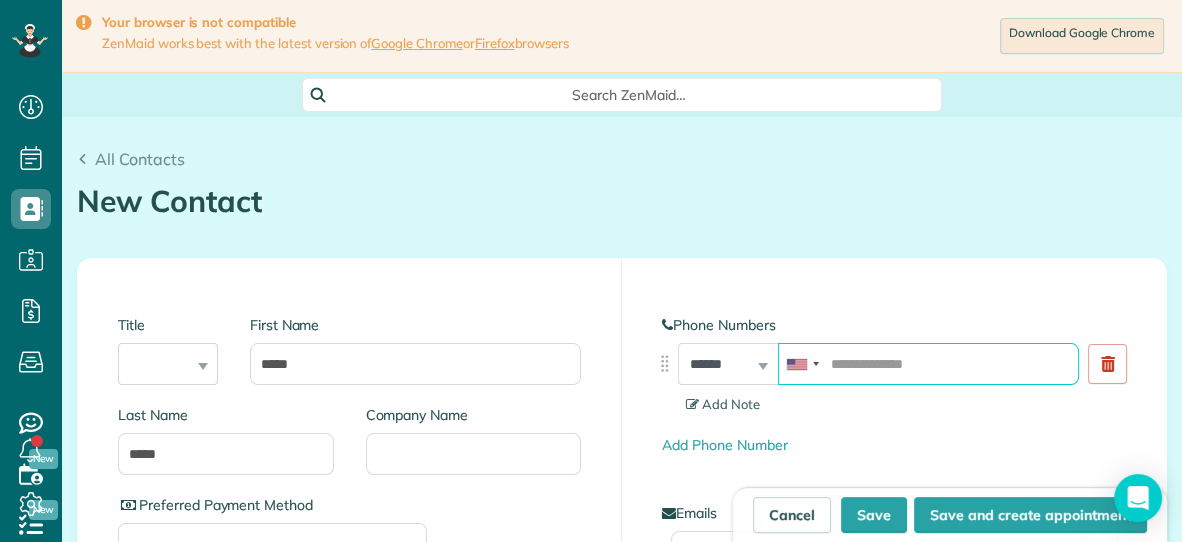 click at bounding box center [928, 364] 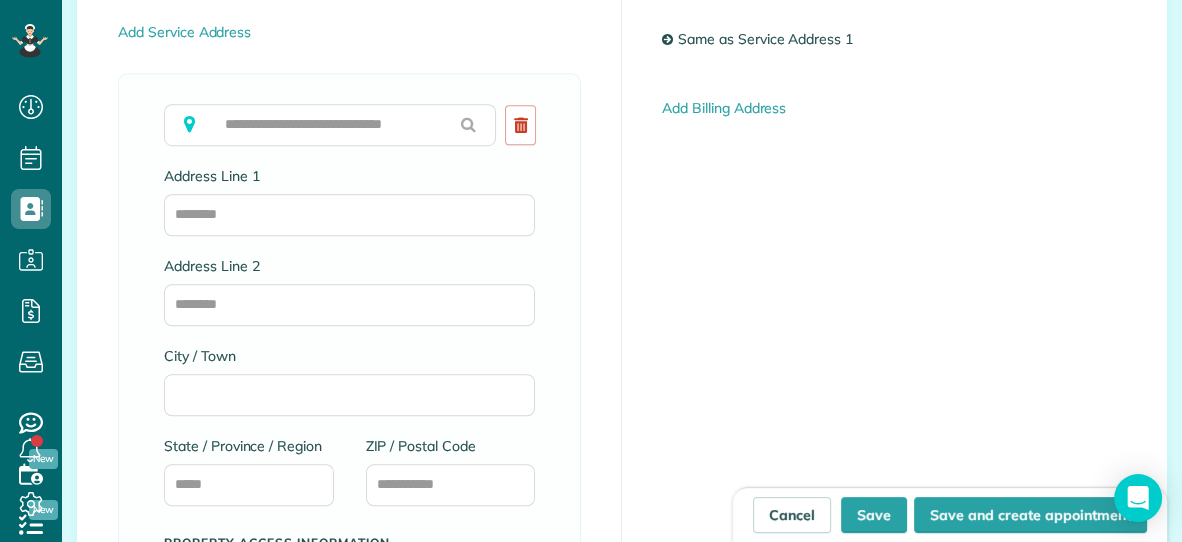 scroll, scrollTop: 1219, scrollLeft: 0, axis: vertical 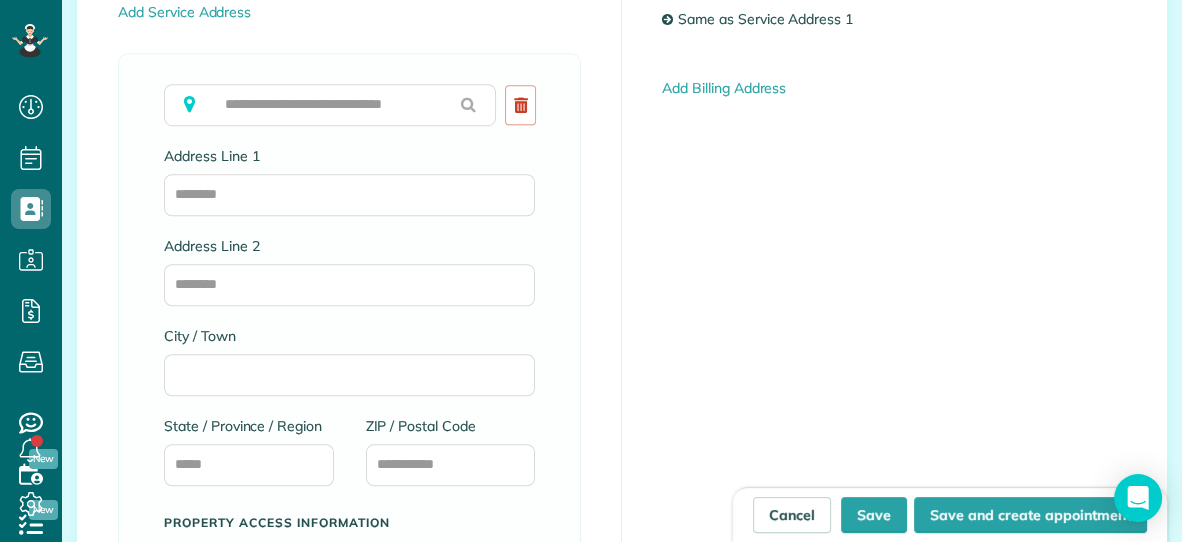 type on "**********" 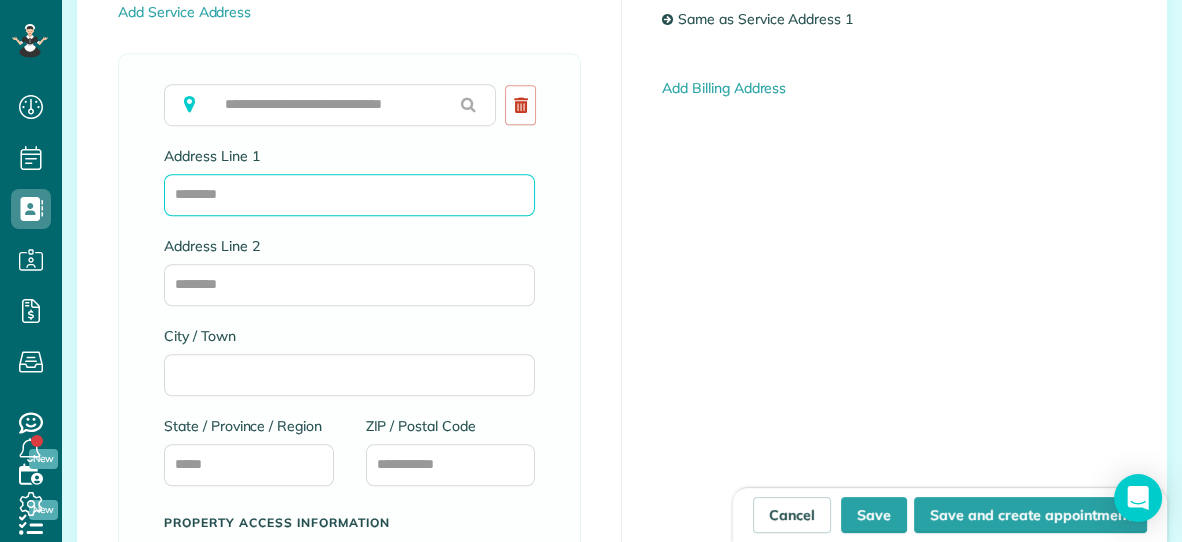 click on "Address Line 1" at bounding box center [349, 195] 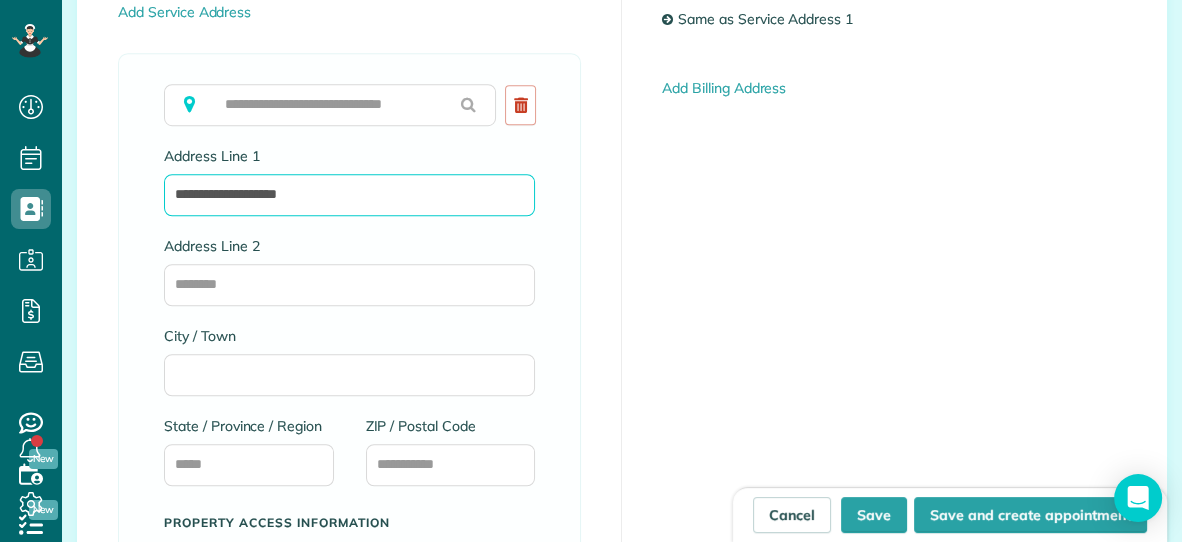 type on "**********" 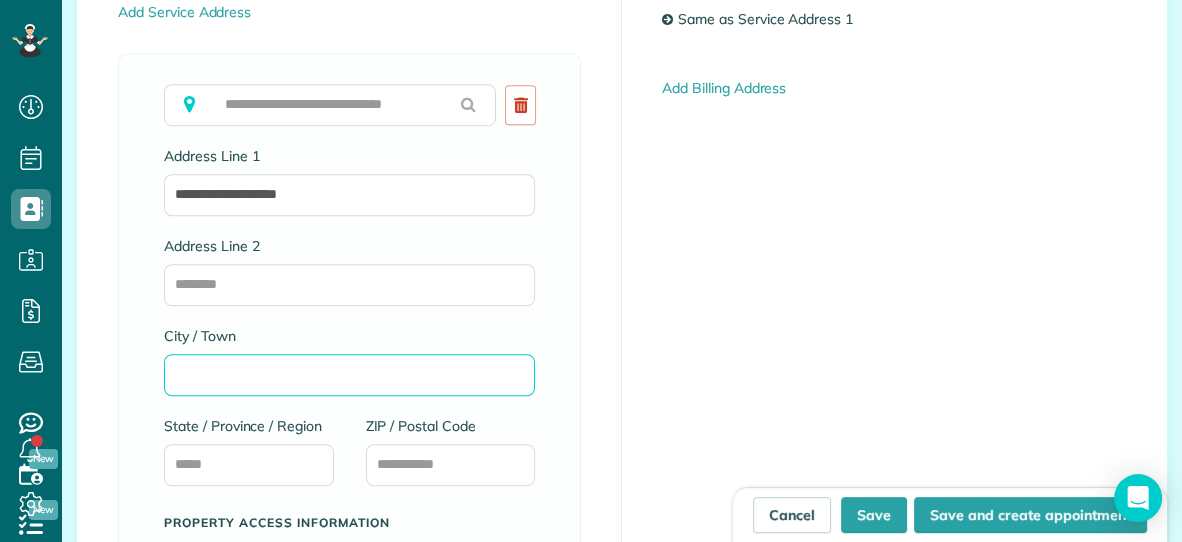 click on "City / Town" at bounding box center [349, 375] 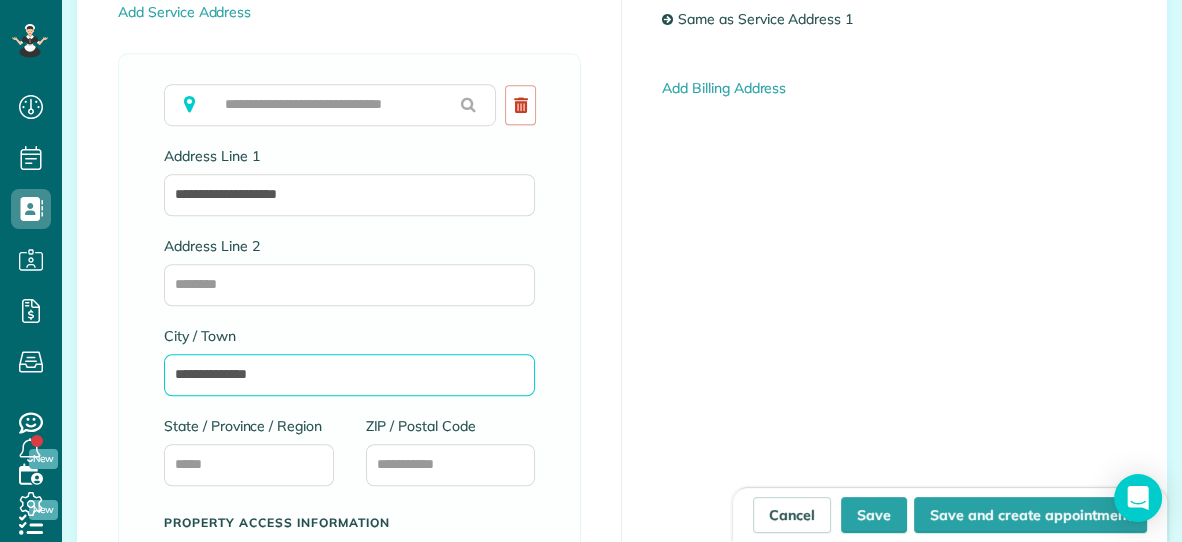 type on "**********" 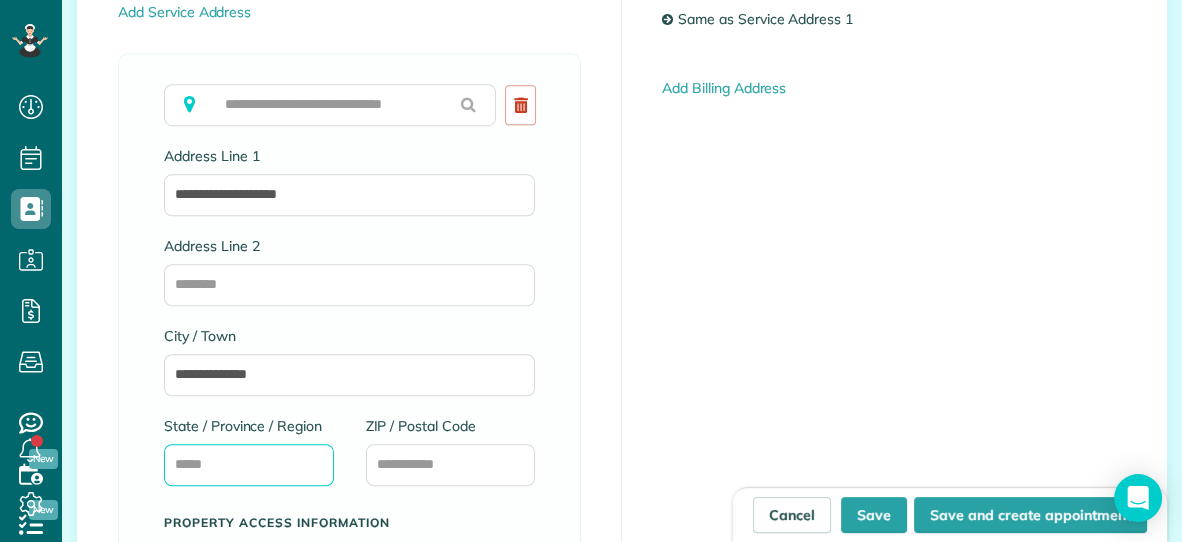 click on "State / Province / Region" at bounding box center (249, 465) 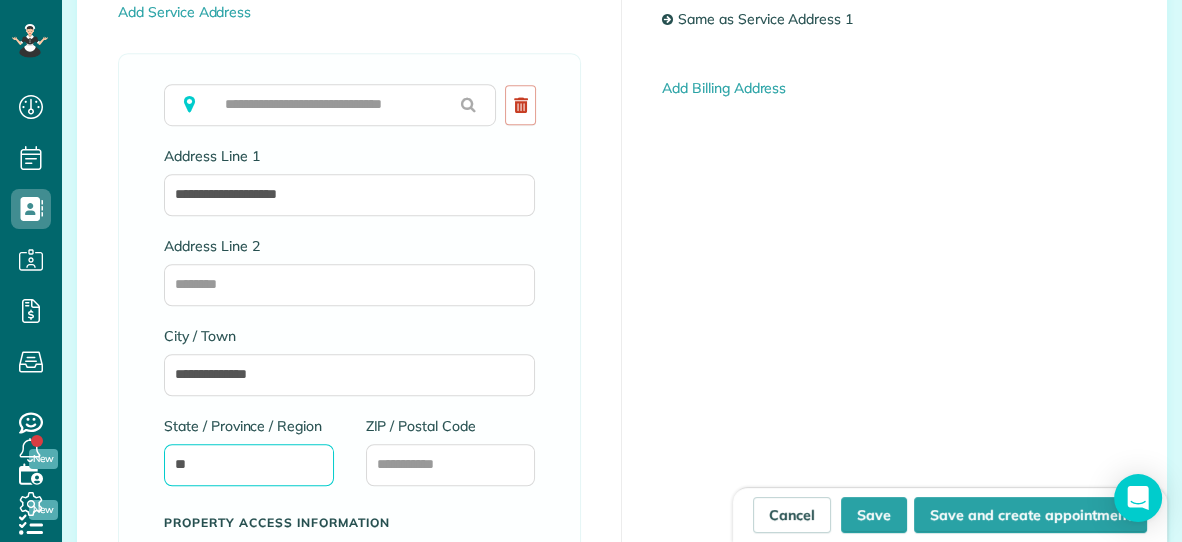 type on "**" 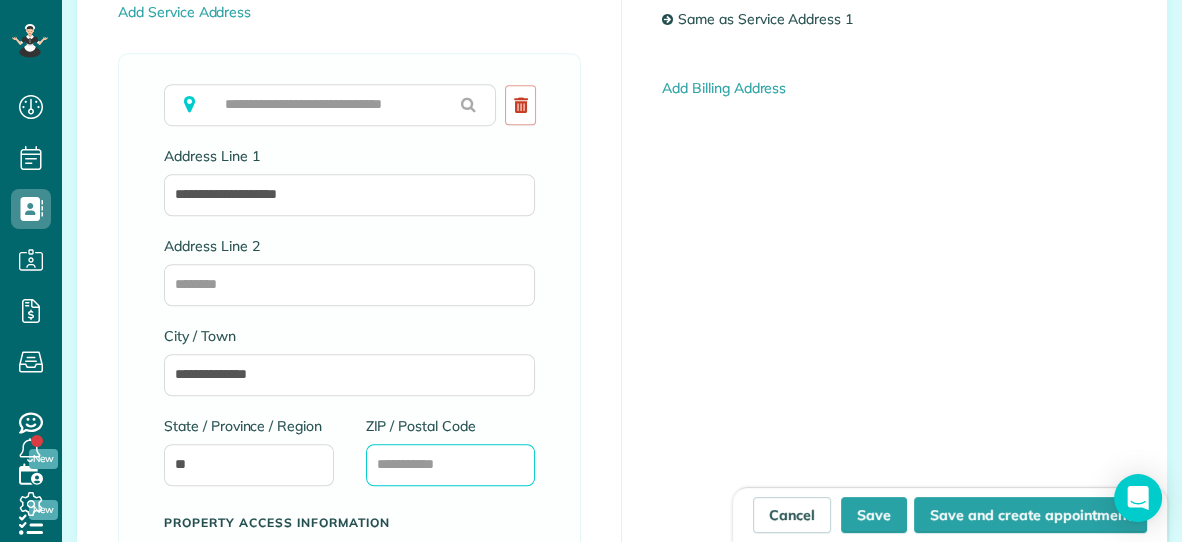 click on "ZIP / Postal Code" at bounding box center [451, 465] 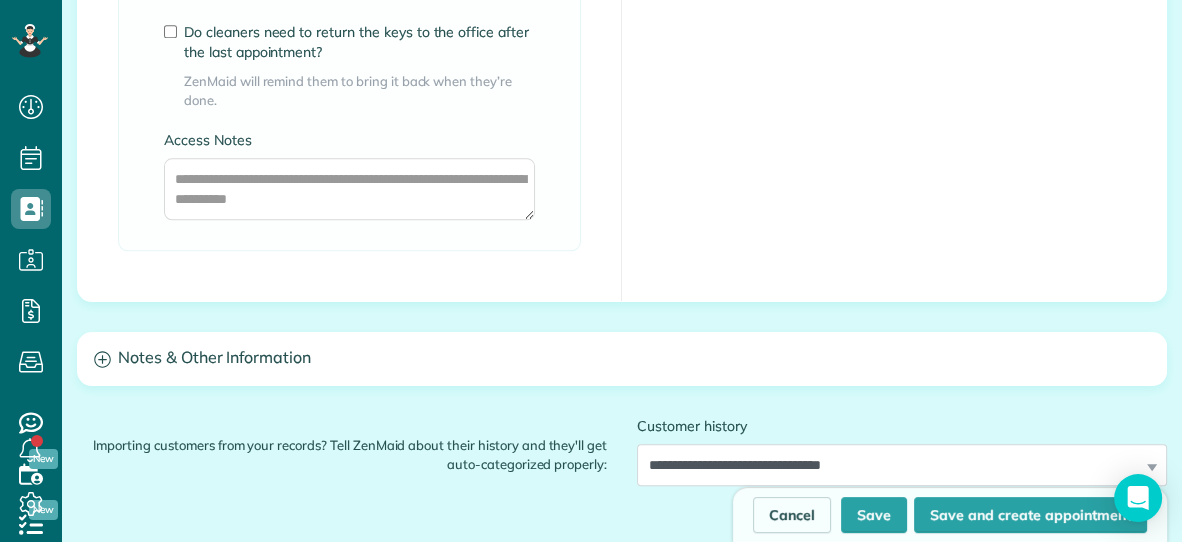 scroll, scrollTop: 1854, scrollLeft: 0, axis: vertical 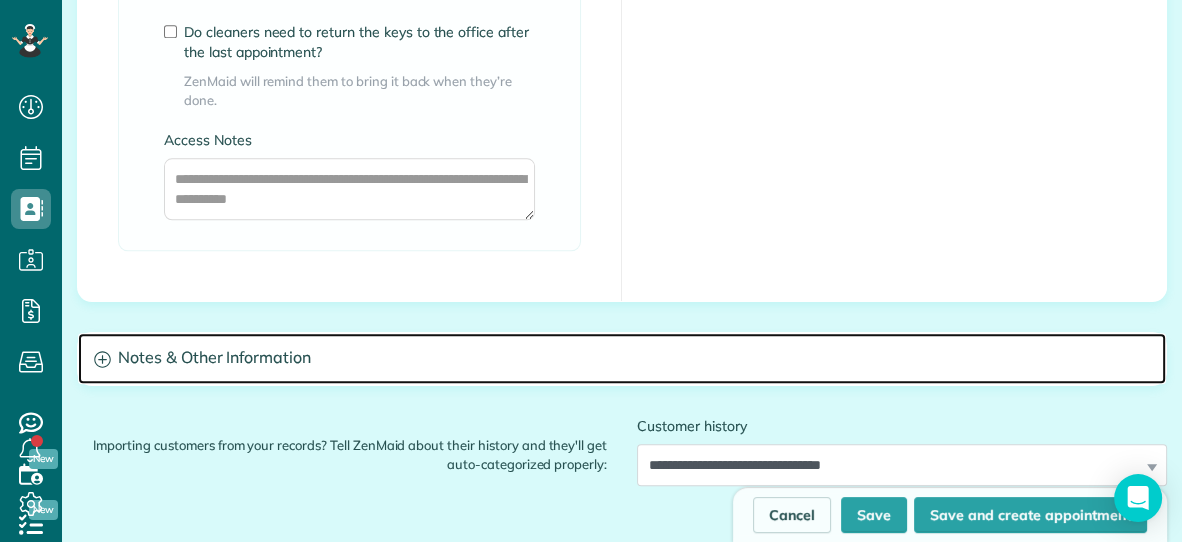 click on "Notes & Other Information" at bounding box center (622, 358) 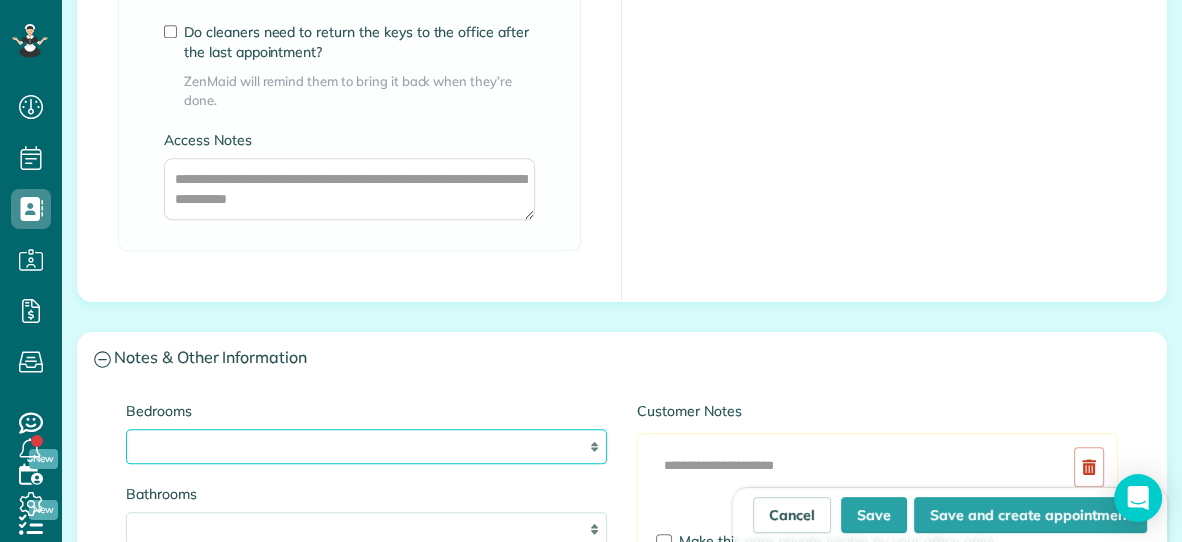click on "*
*
*
*
**" at bounding box center (366, 446) 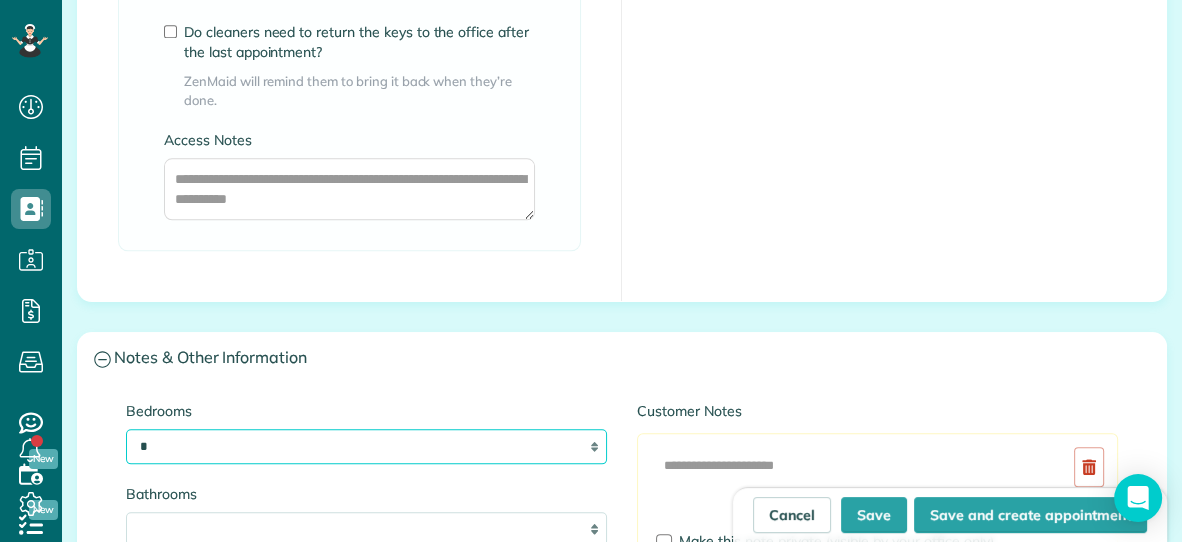 click on "*
*
*
*
**" at bounding box center (366, 446) 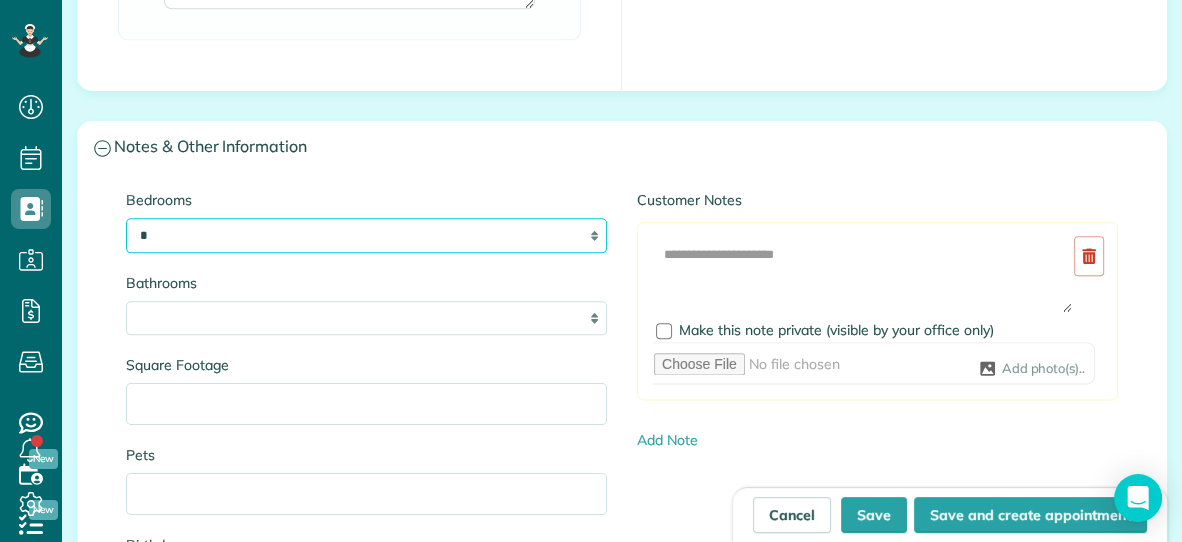 scroll, scrollTop: 2067, scrollLeft: 0, axis: vertical 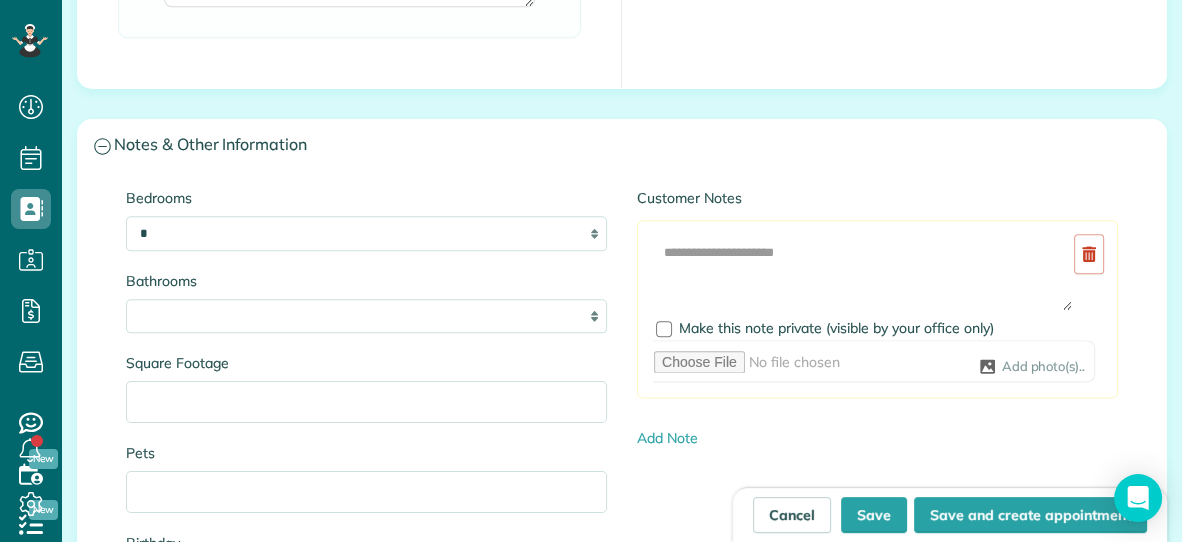click on "Bedrooms
*
*
*
*
**
Bathrooms
*
***
*
***
*
***
*
***
**
Square Footage
Pets
Birthday" at bounding box center (366, 406) 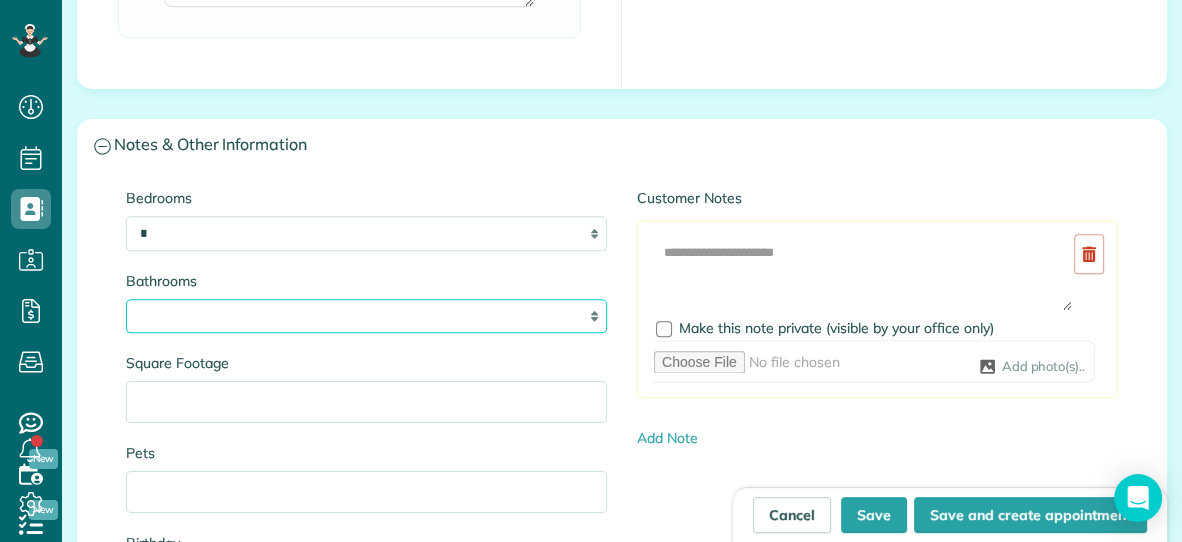 click on "*
***
*
***
*
***
*
***
**" at bounding box center (366, 316) 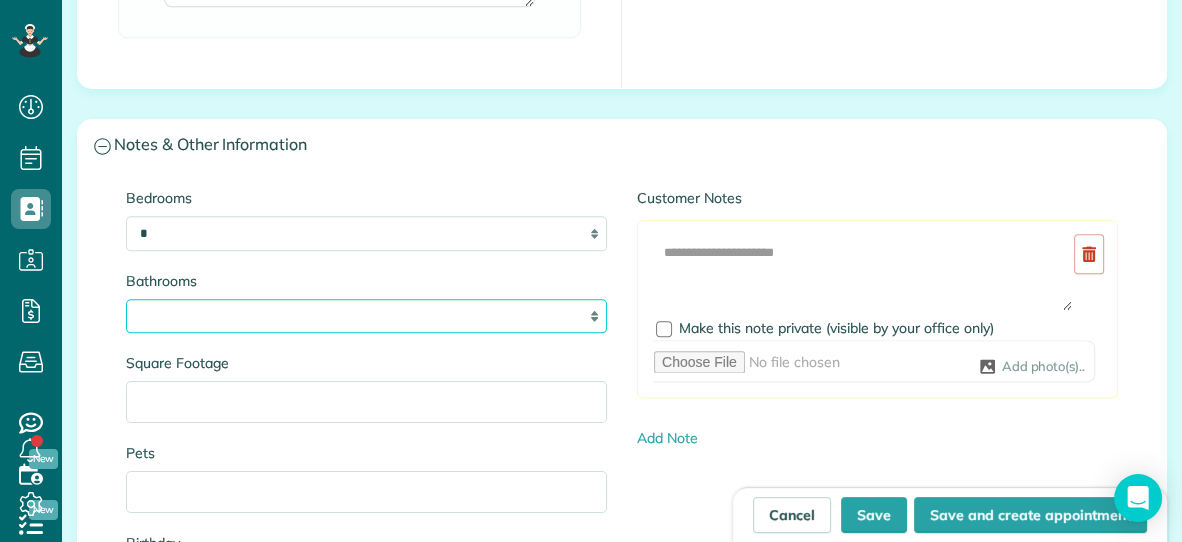 select on "*" 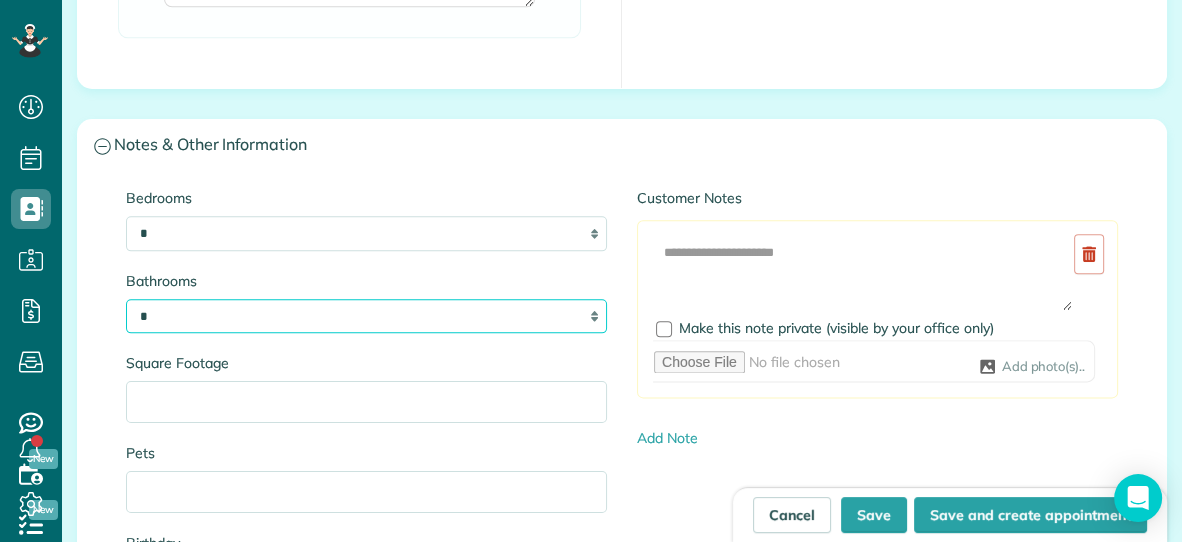 click on "*
***
*
***
*
***
*
***
**" at bounding box center [366, 316] 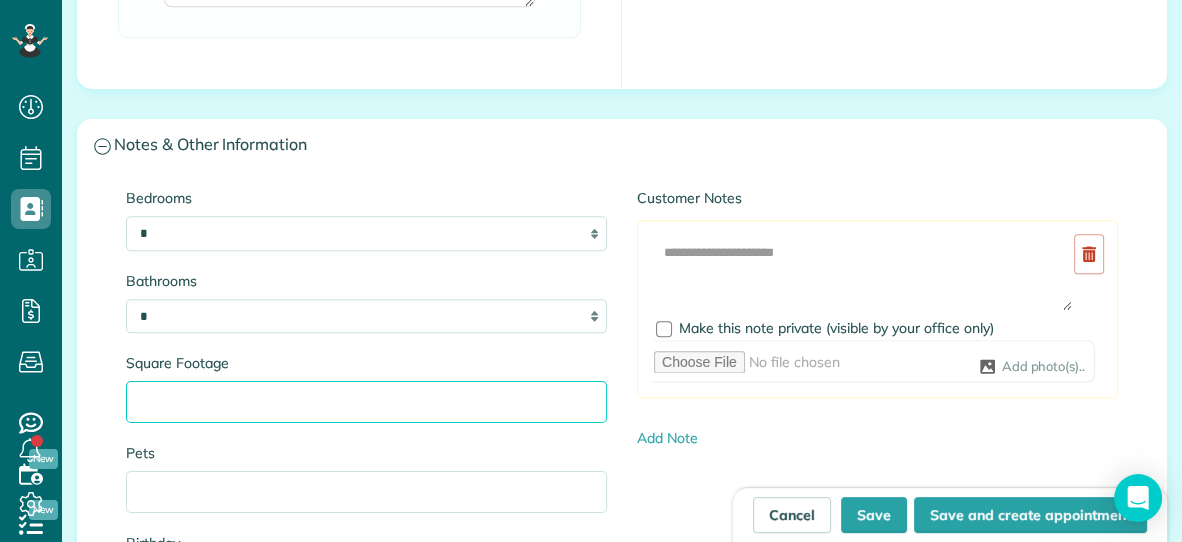 click on "Square Footage" at bounding box center (366, 402) 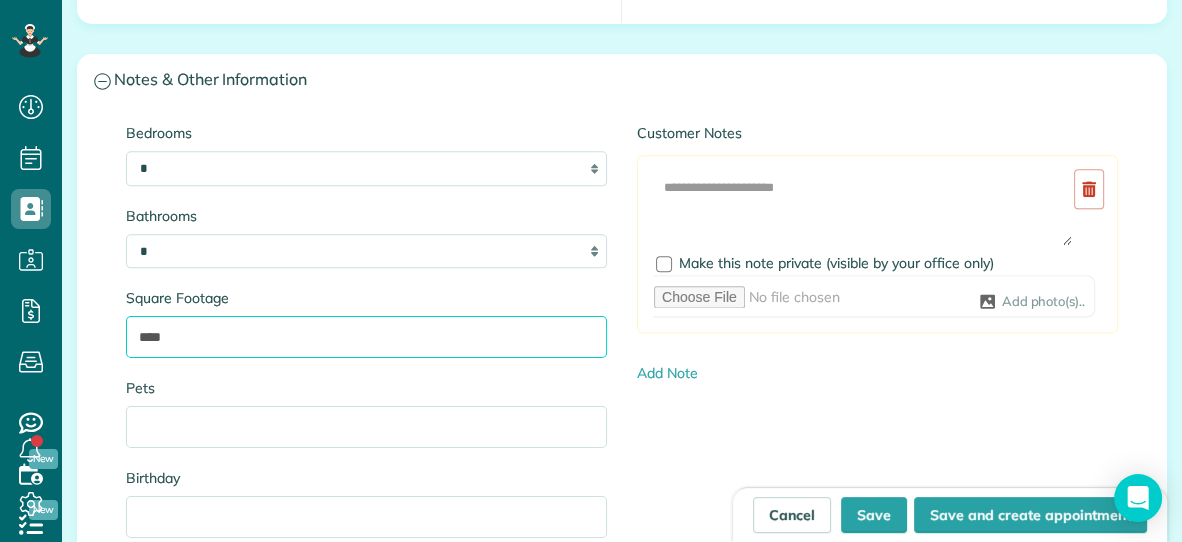 scroll, scrollTop: 2148, scrollLeft: 0, axis: vertical 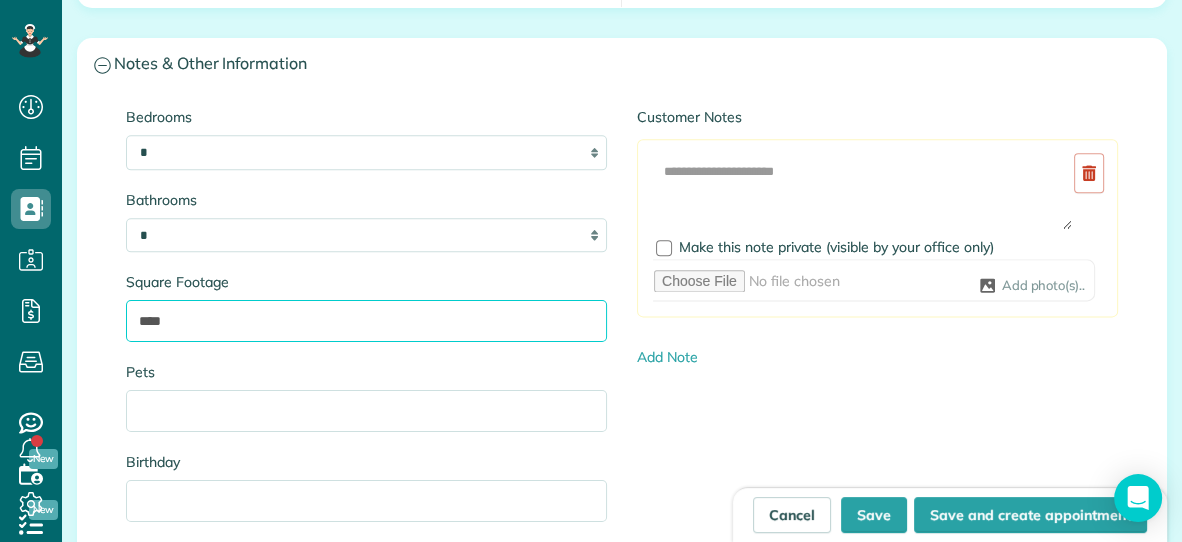 type on "****" 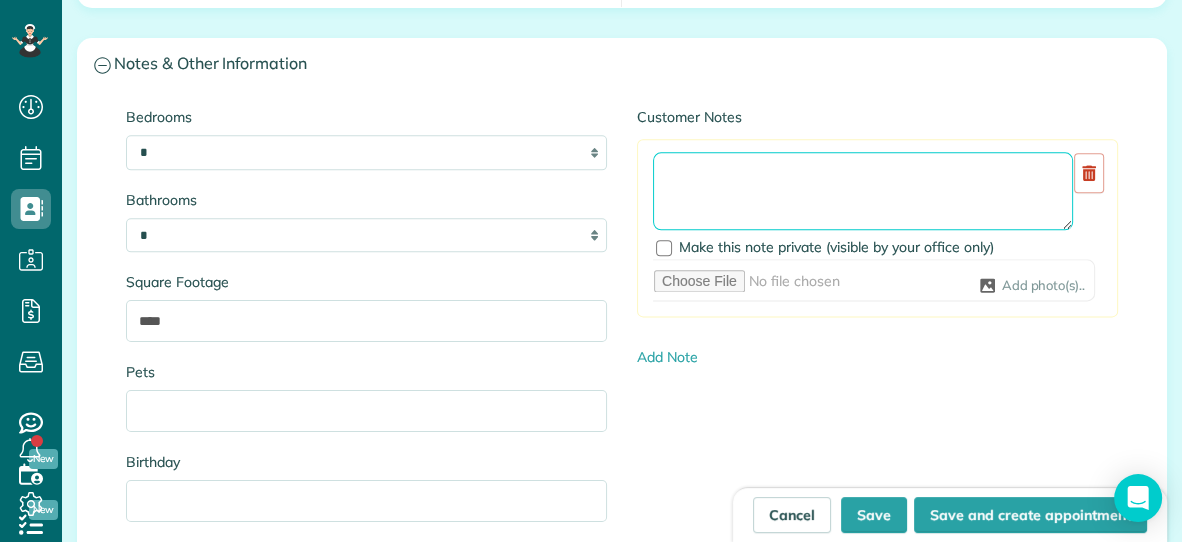 click at bounding box center [863, 191] 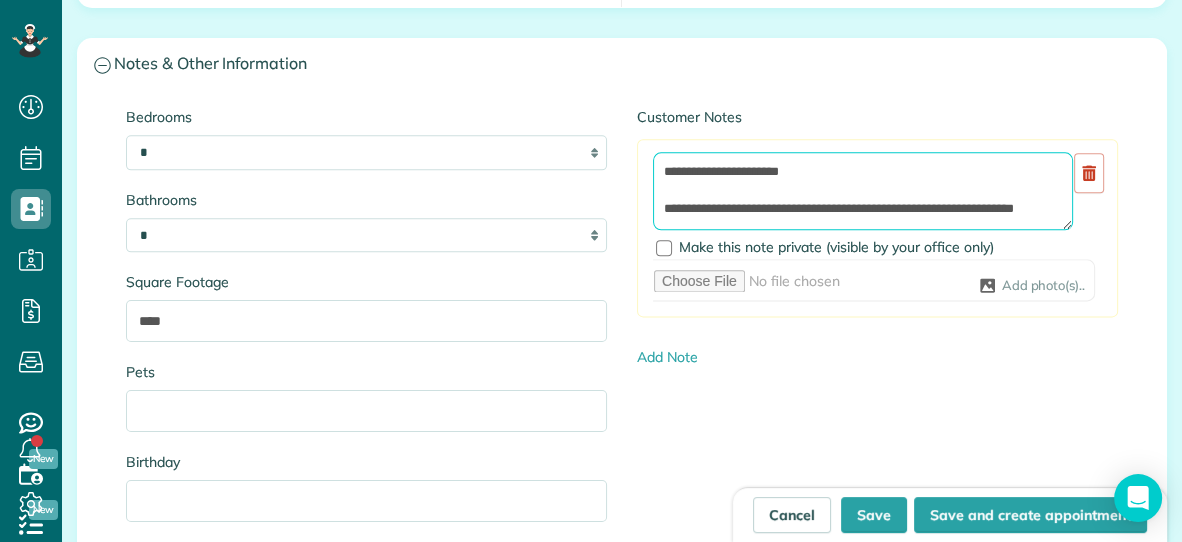 scroll, scrollTop: 7, scrollLeft: 0, axis: vertical 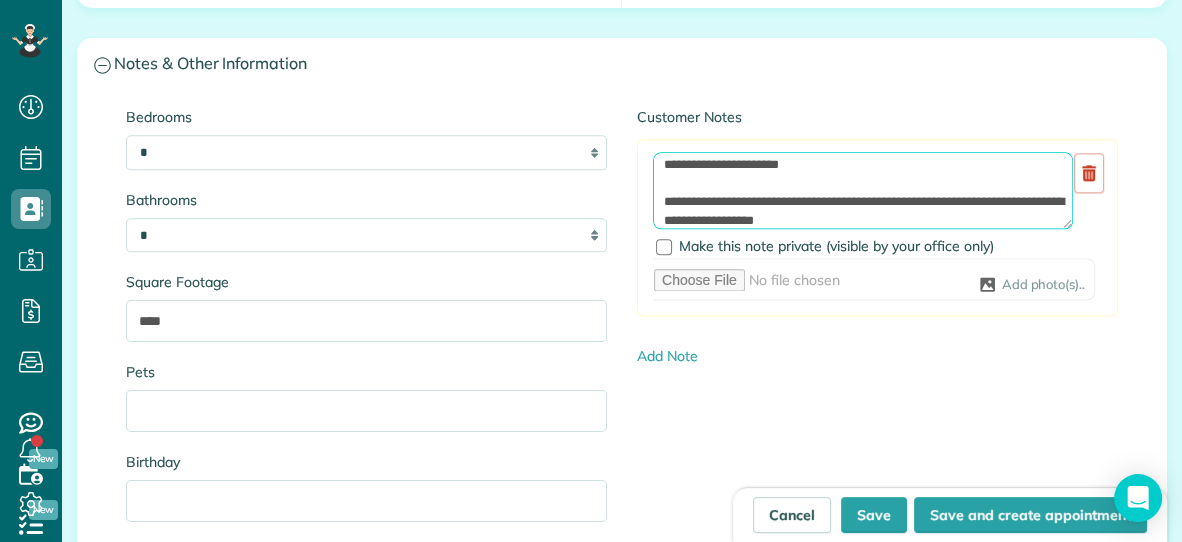 click on "**********" at bounding box center [863, 190] 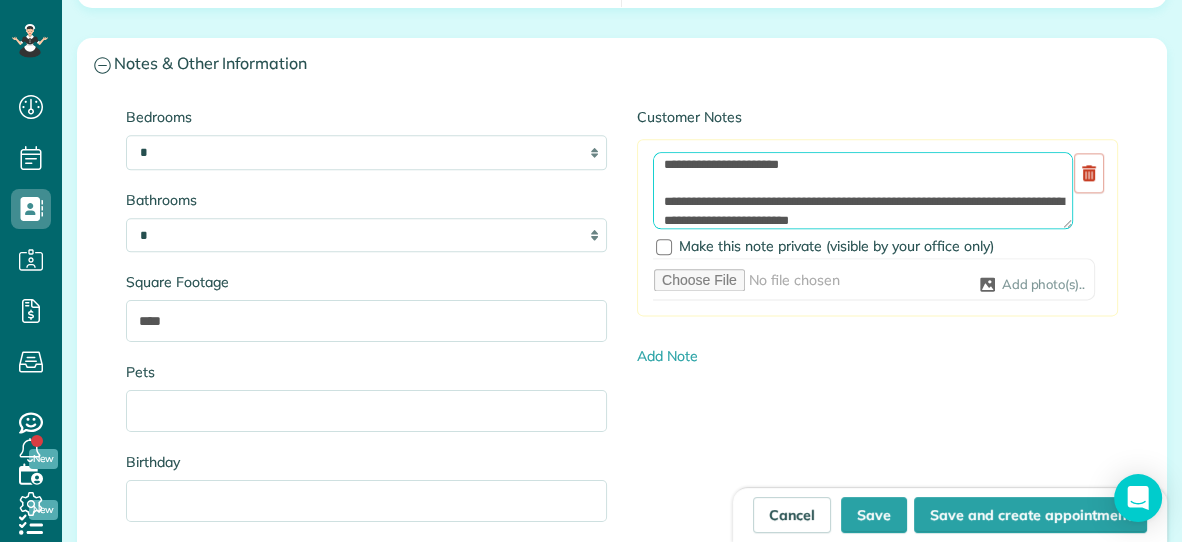 click on "**********" at bounding box center (863, 190) 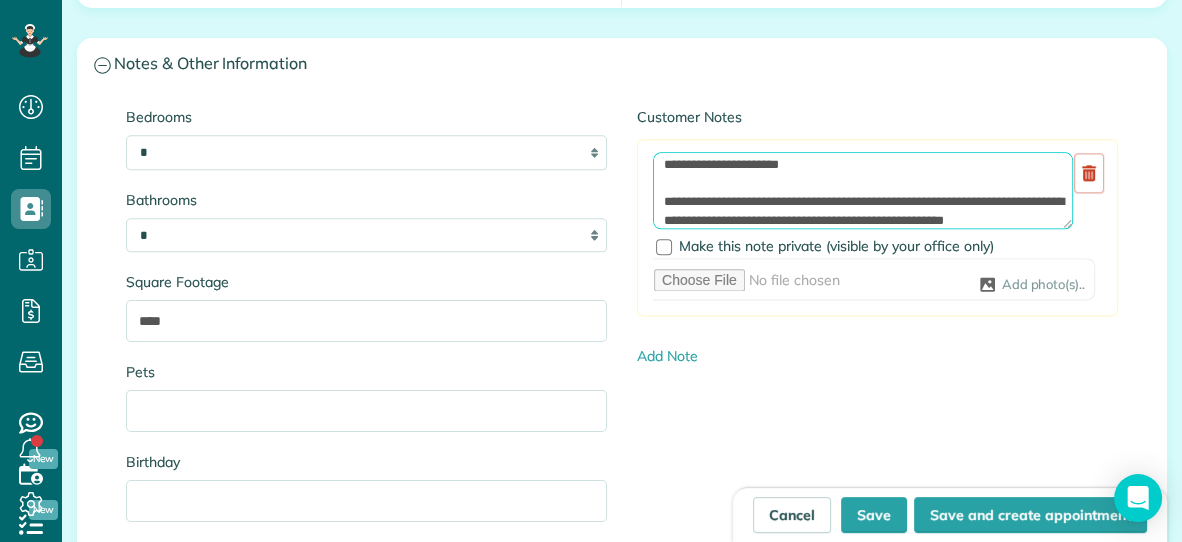 scroll, scrollTop: 25, scrollLeft: 0, axis: vertical 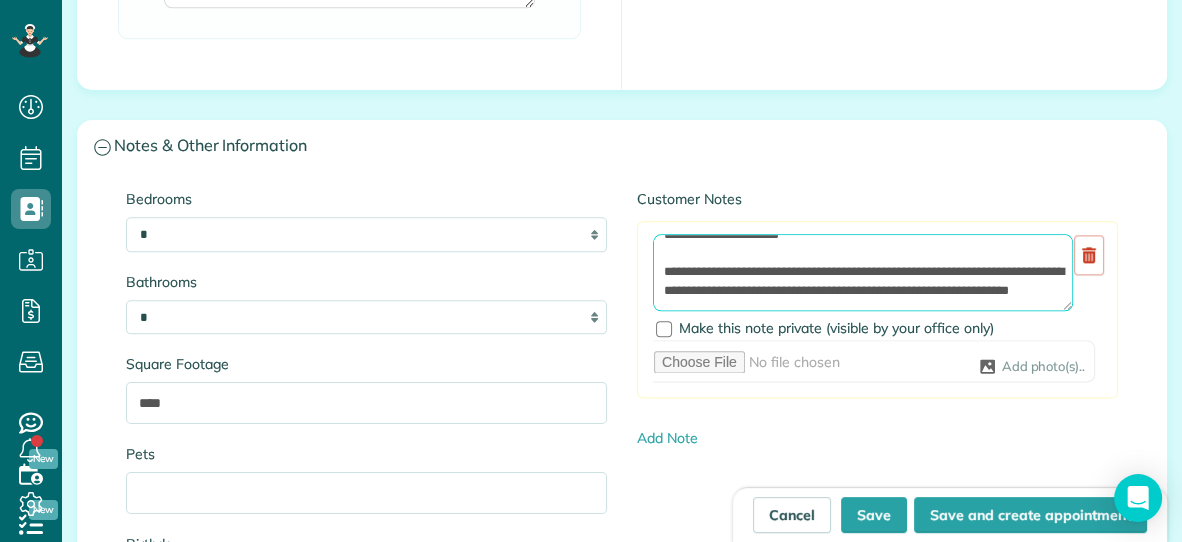 type on "**********" 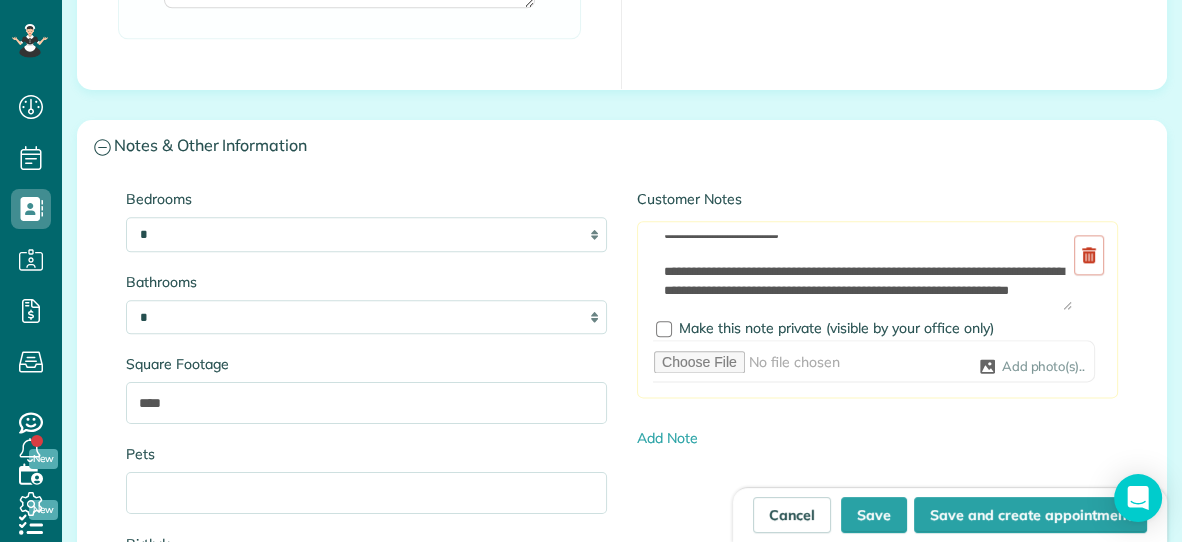 click on "Add Note" at bounding box center [877, 438] 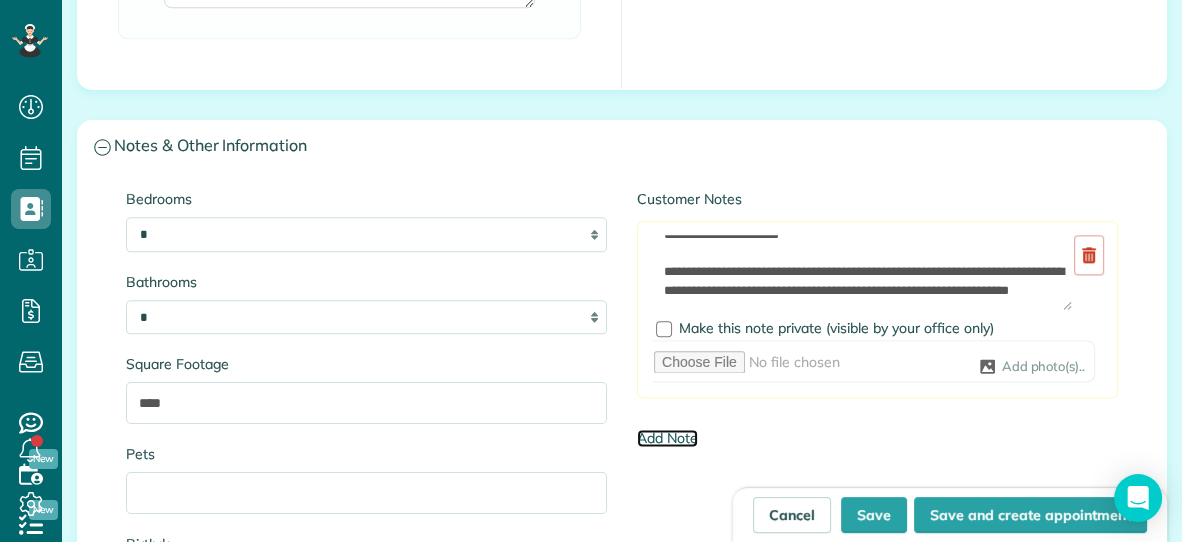 click on "Add Note" at bounding box center [667, 438] 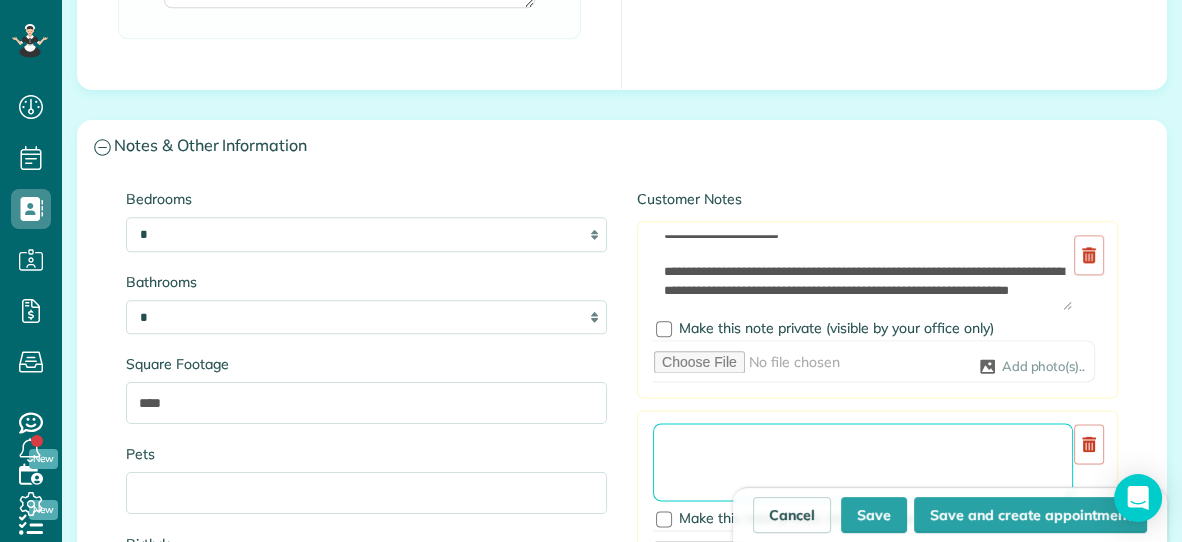 click at bounding box center (863, 462) 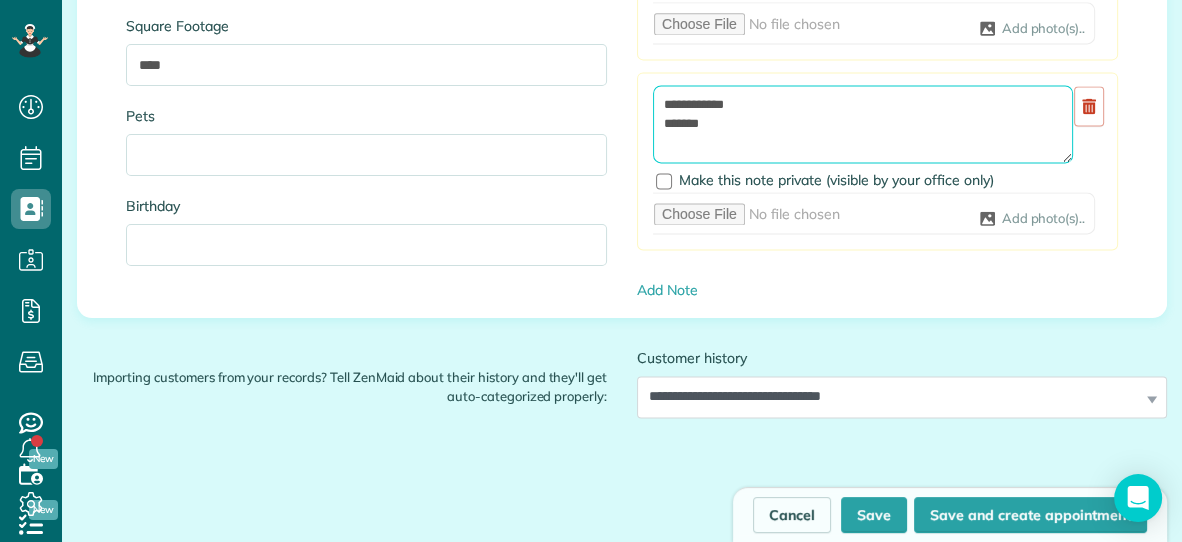 scroll, scrollTop: 2408, scrollLeft: 0, axis: vertical 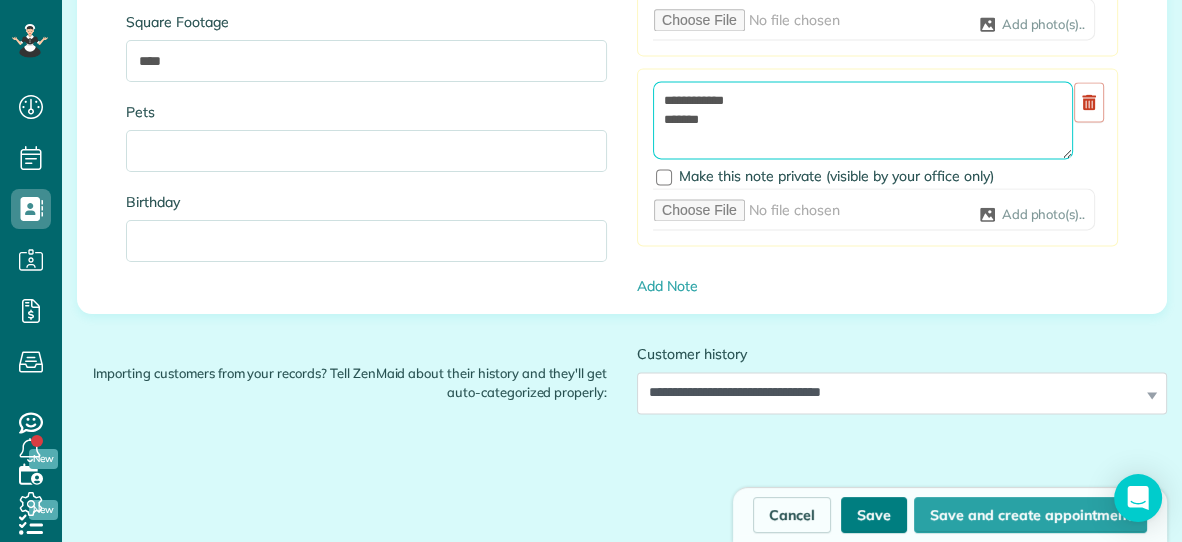 type on "**********" 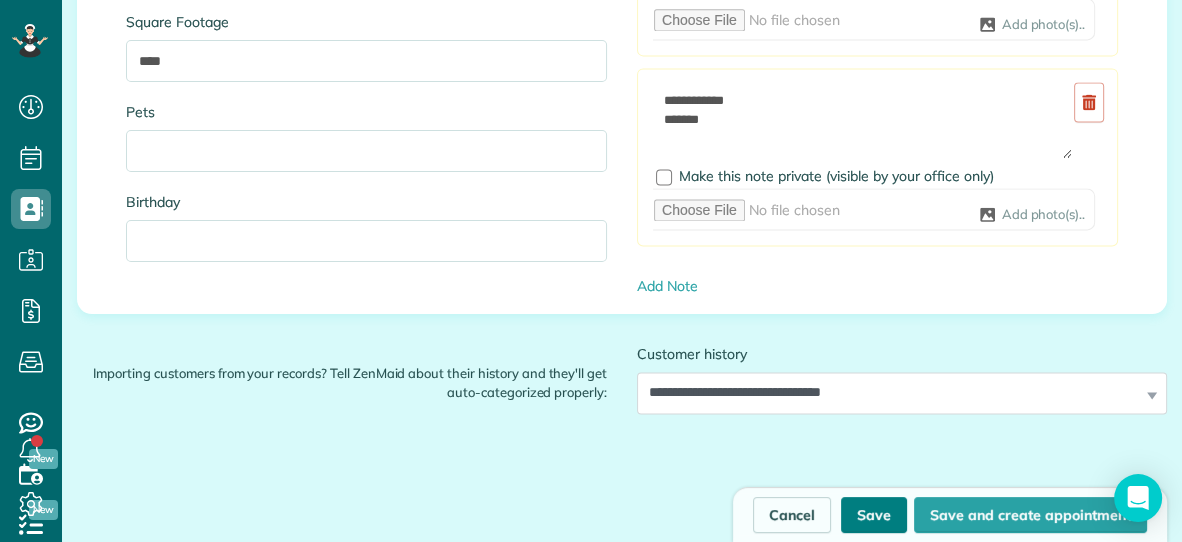 click on "Save" at bounding box center (874, 515) 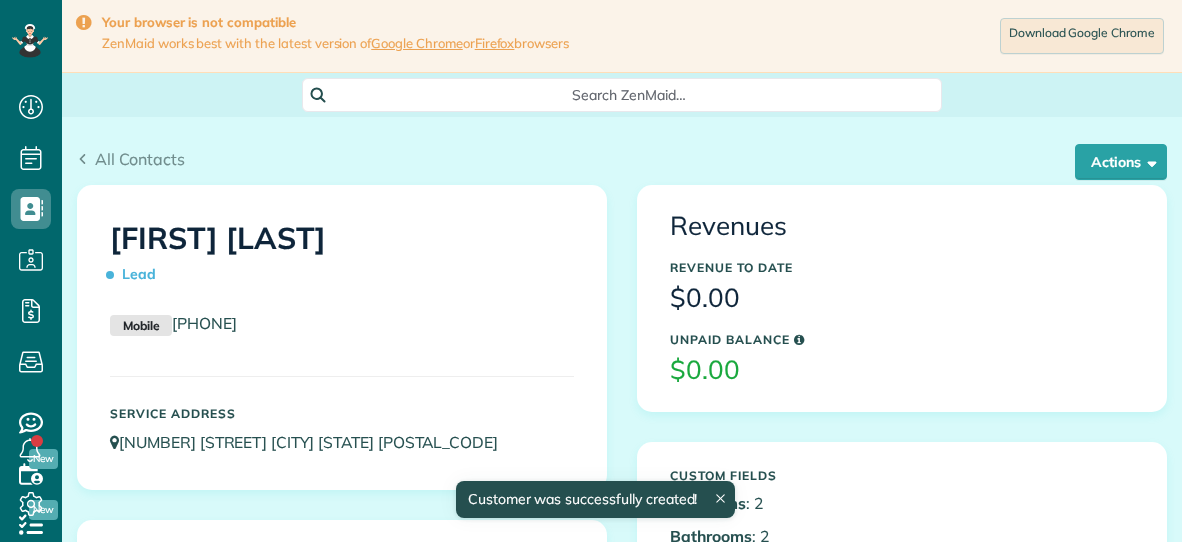 scroll, scrollTop: 0, scrollLeft: 0, axis: both 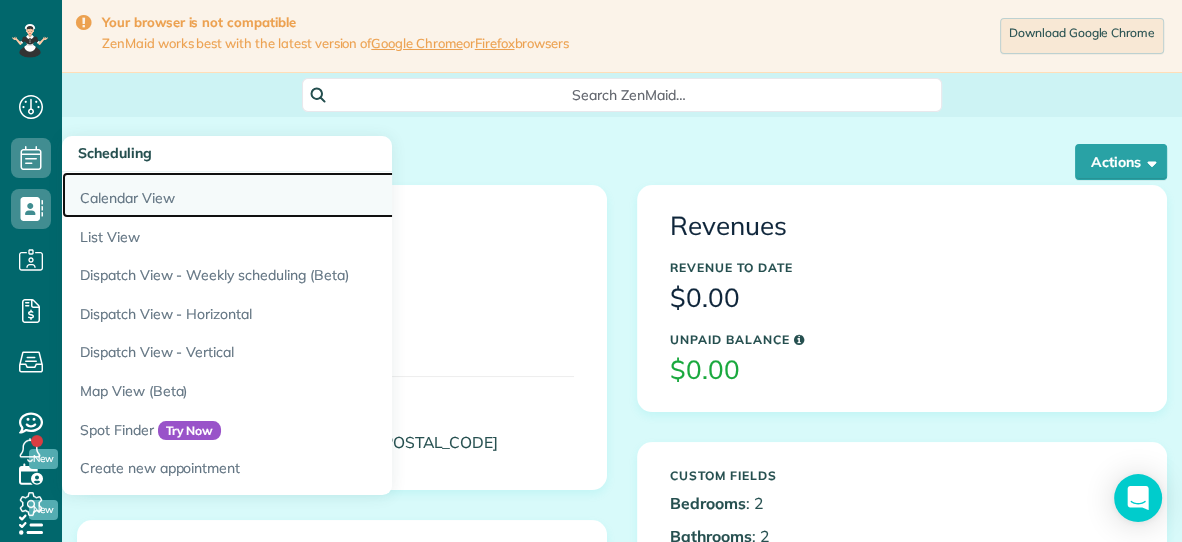 click on "Calendar View" at bounding box center (312, 195) 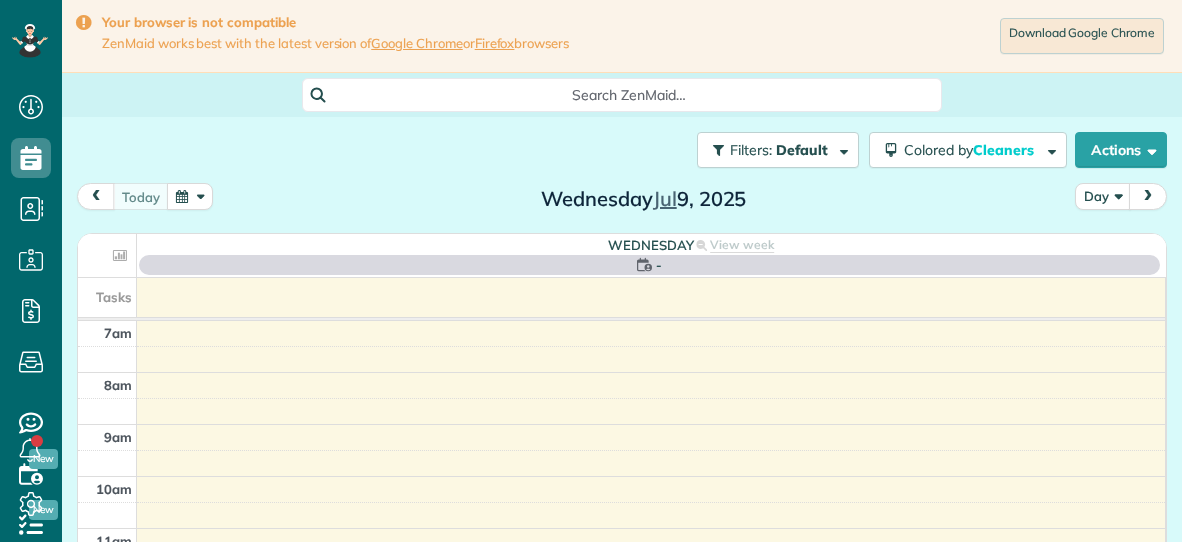 scroll, scrollTop: 0, scrollLeft: 0, axis: both 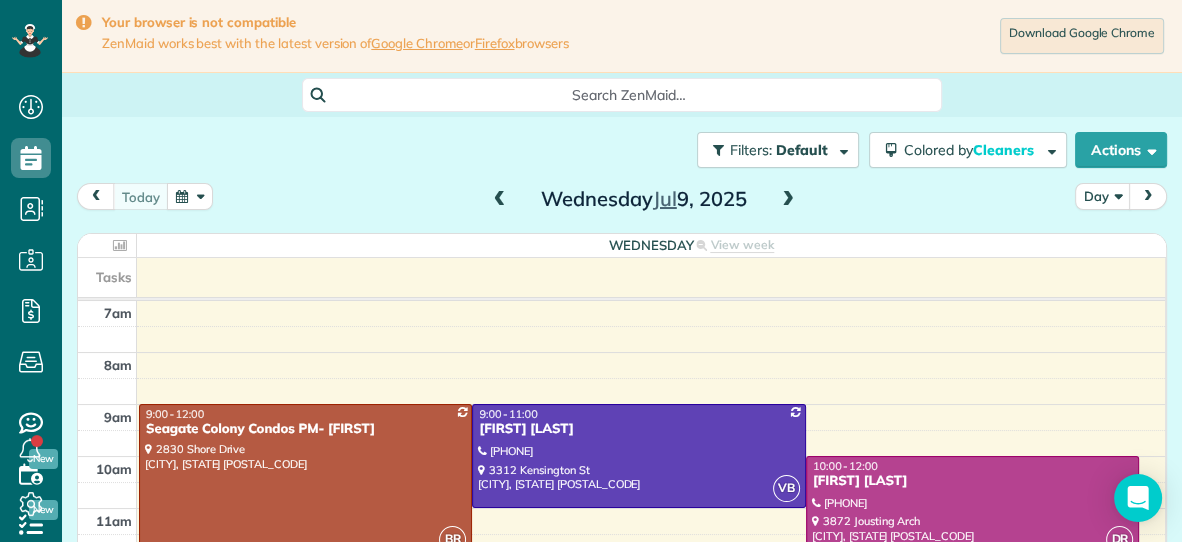 click at bounding box center (500, 200) 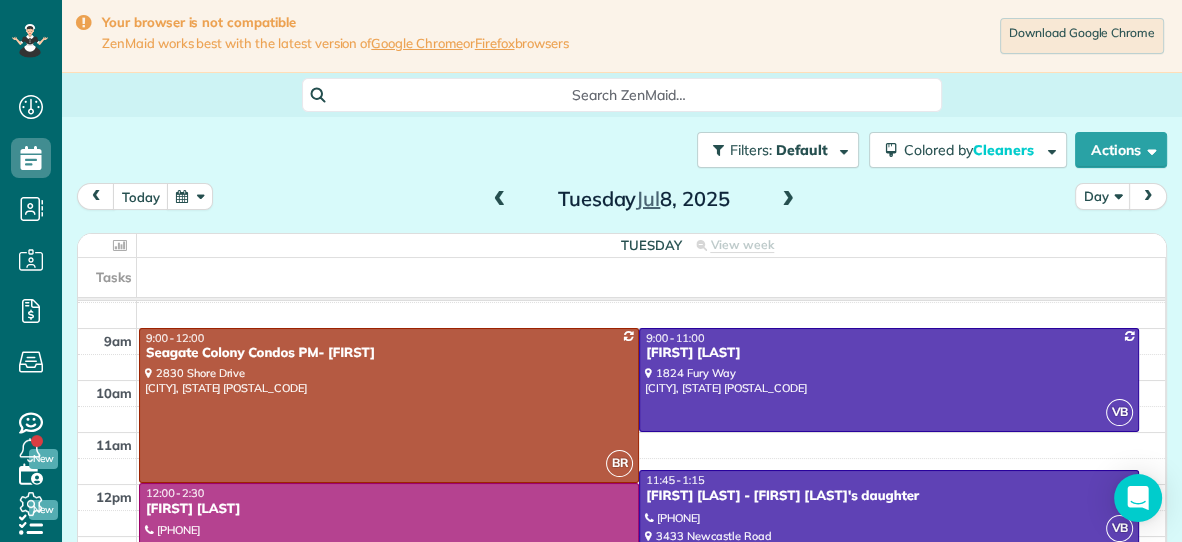 scroll, scrollTop: 80, scrollLeft: 0, axis: vertical 